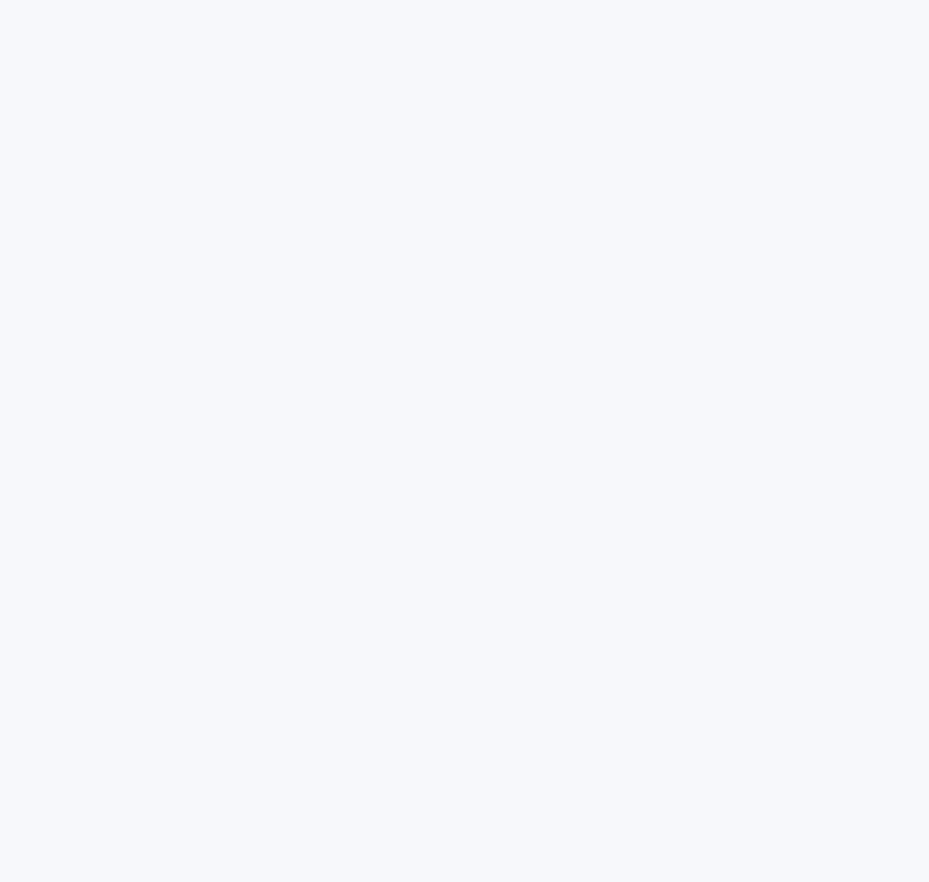 scroll, scrollTop: 0, scrollLeft: 0, axis: both 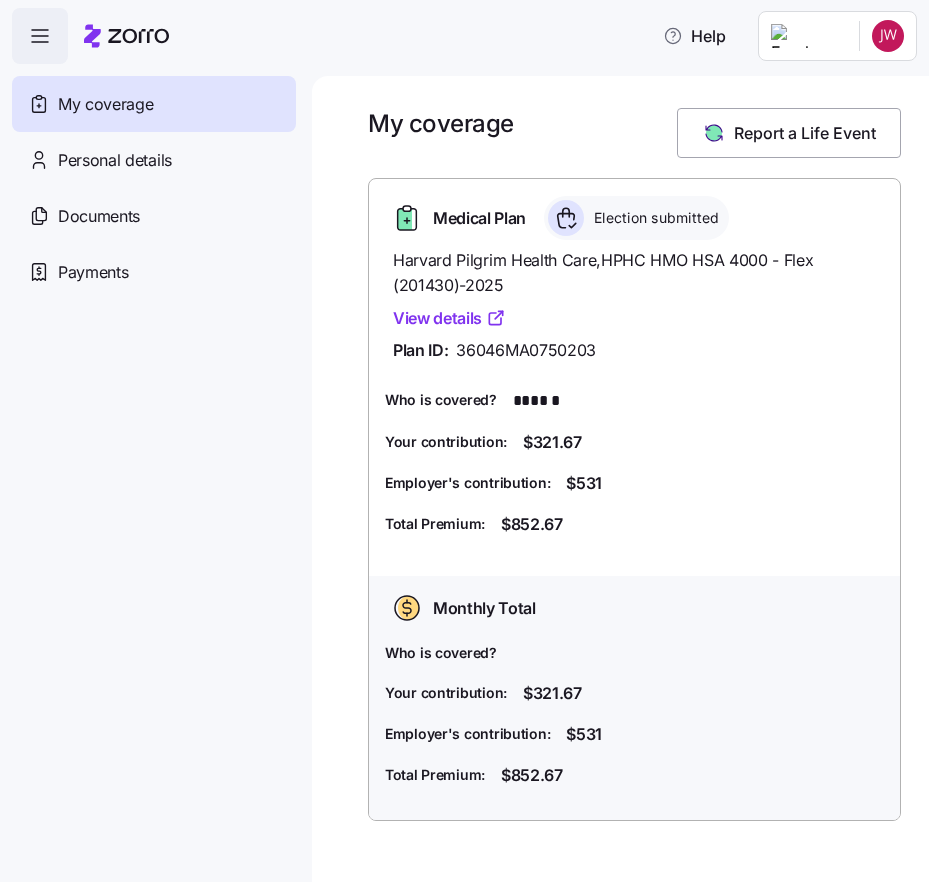 click on "View details" at bounding box center (449, 318) 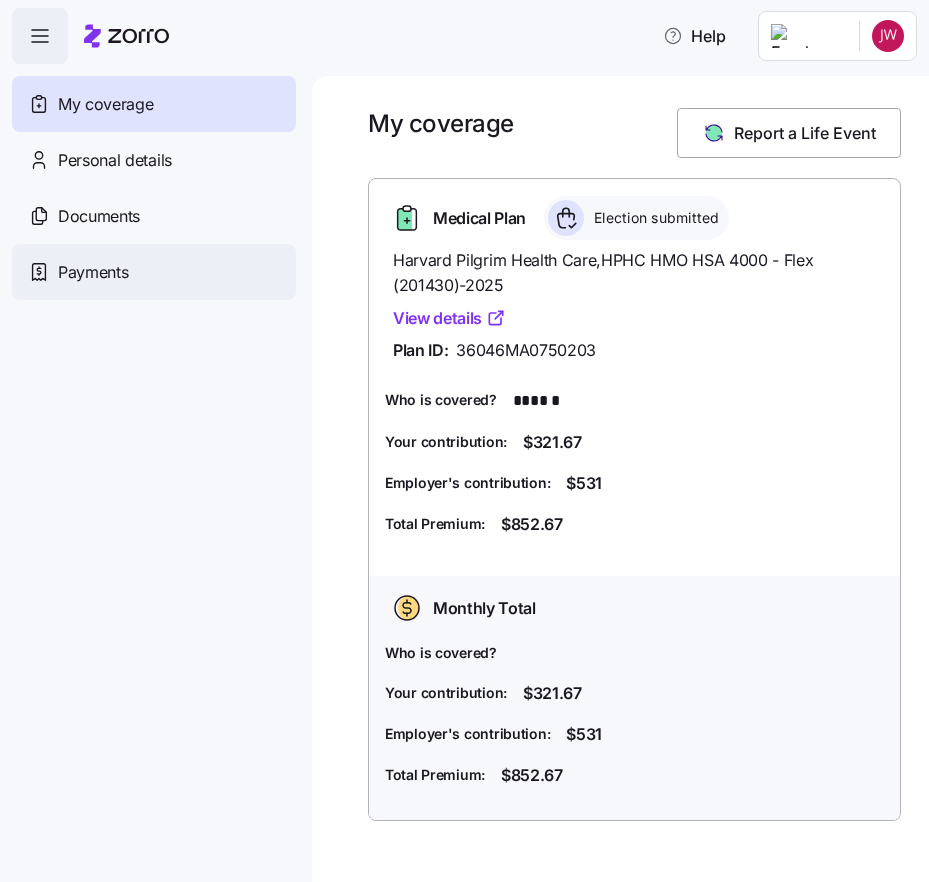 click on "Payments" at bounding box center [93, 272] 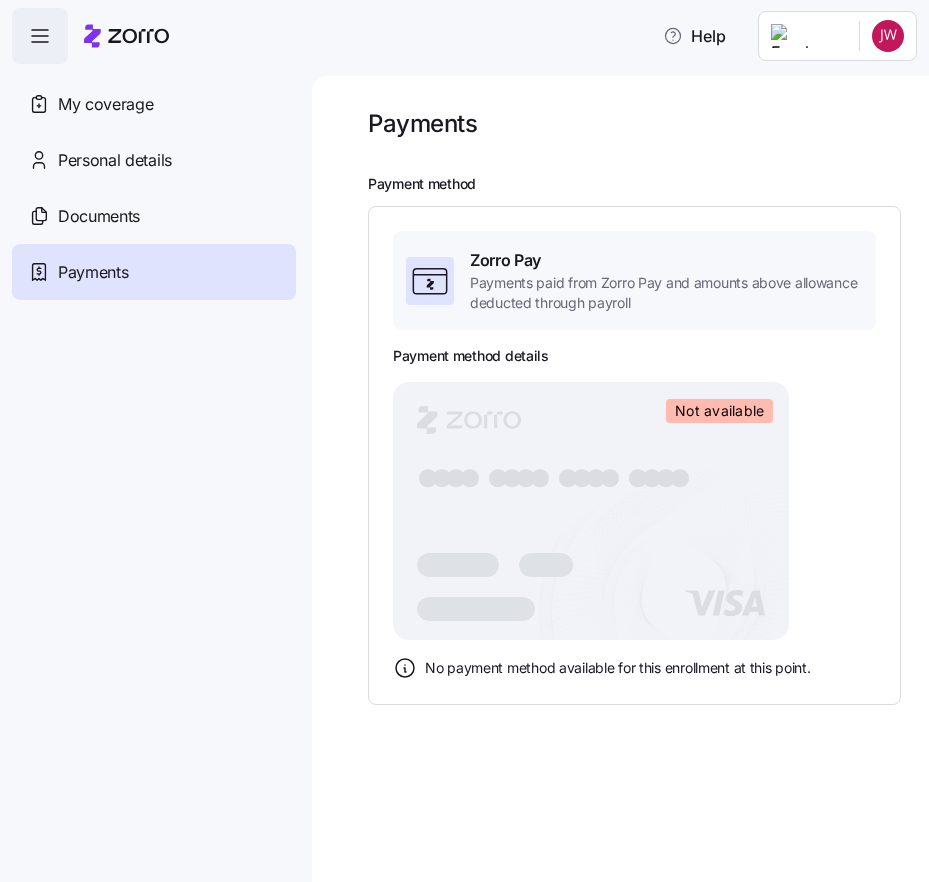 click on "Not available" 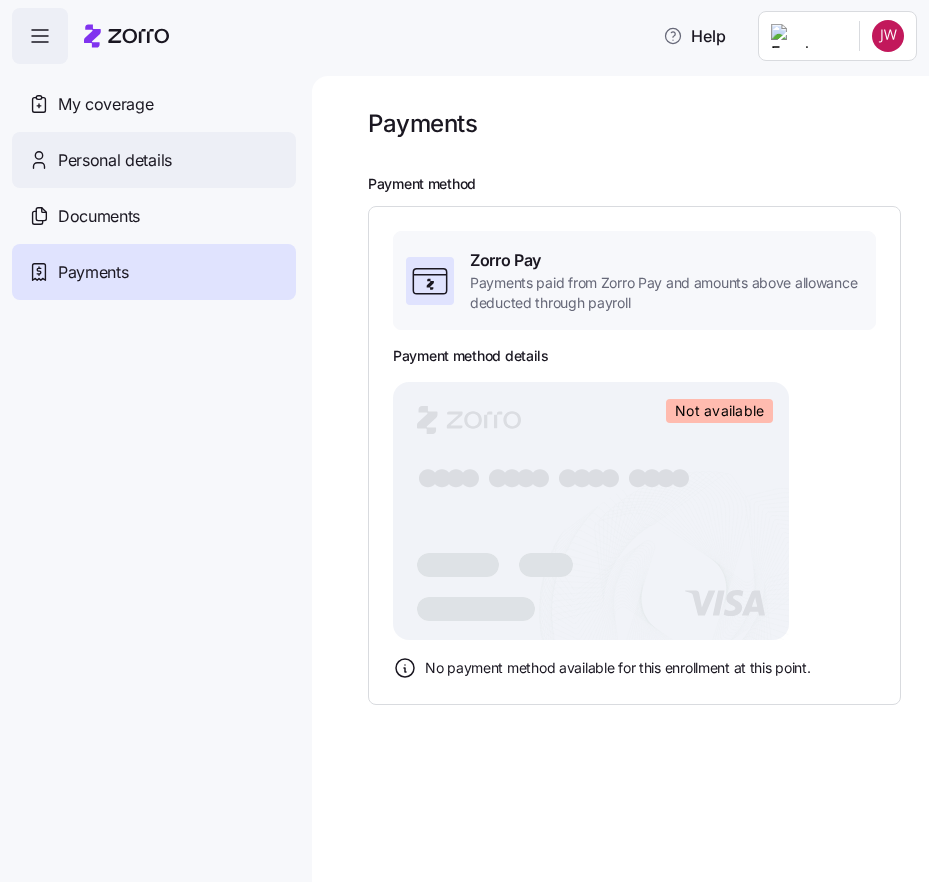 click on "Personal details" at bounding box center (115, 160) 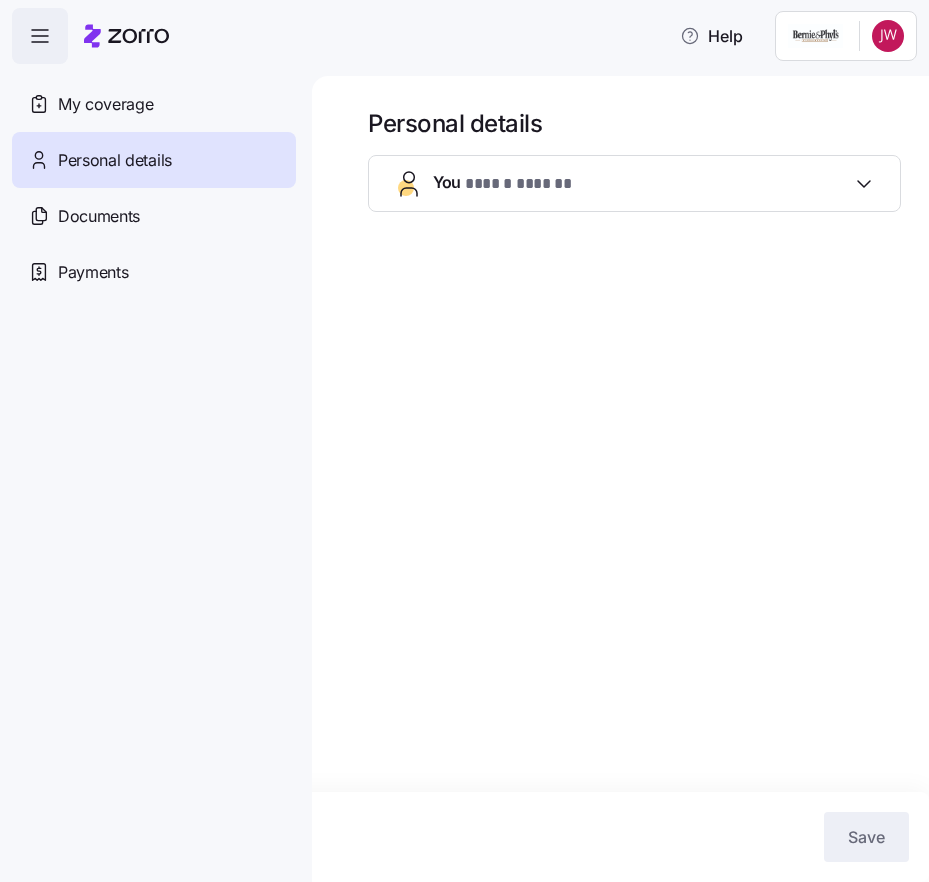 click on "******   *******" at bounding box center (534, 184) 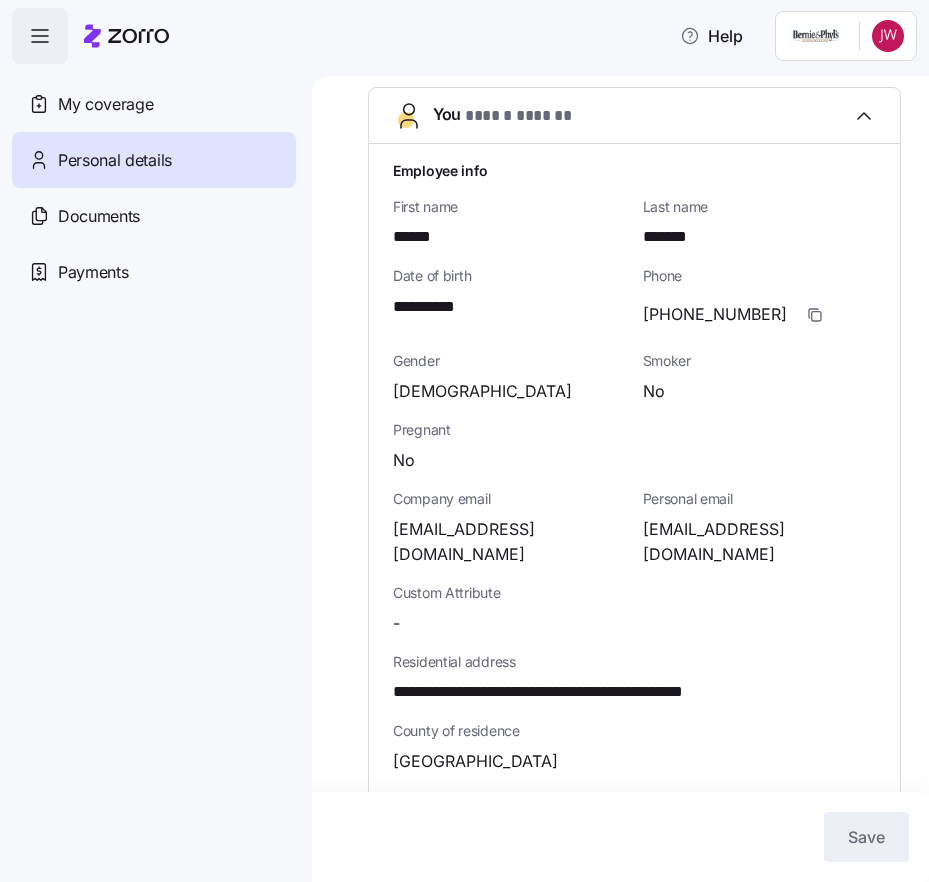 scroll, scrollTop: 0, scrollLeft: 0, axis: both 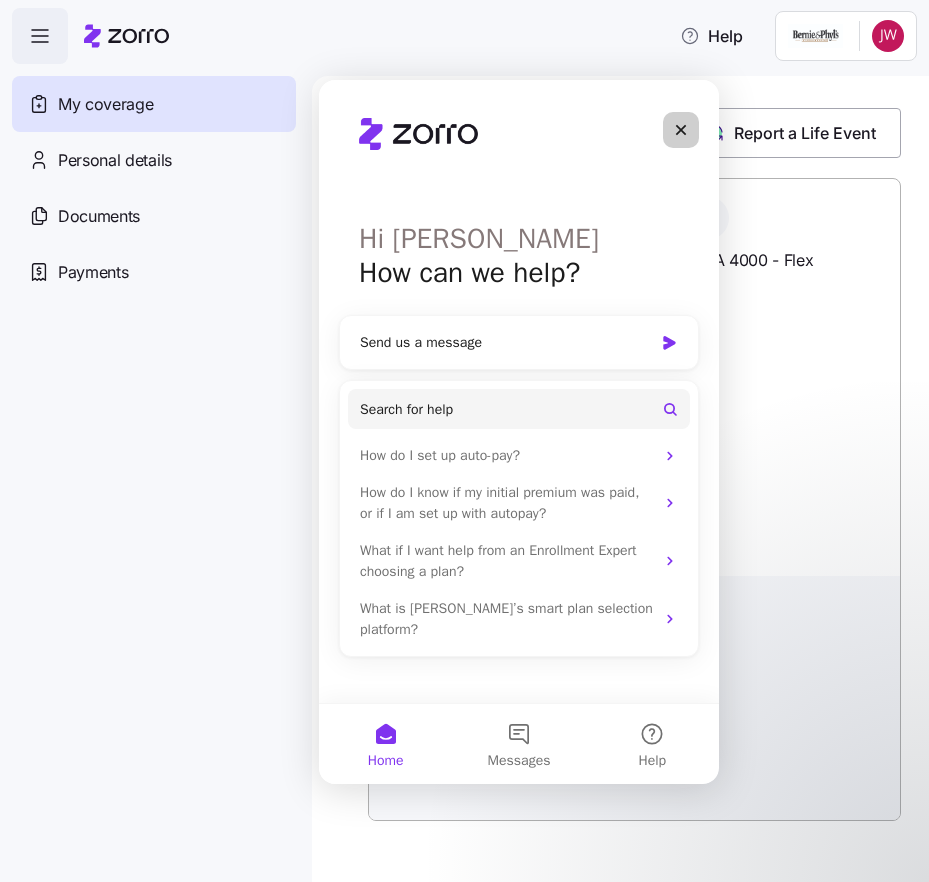 click 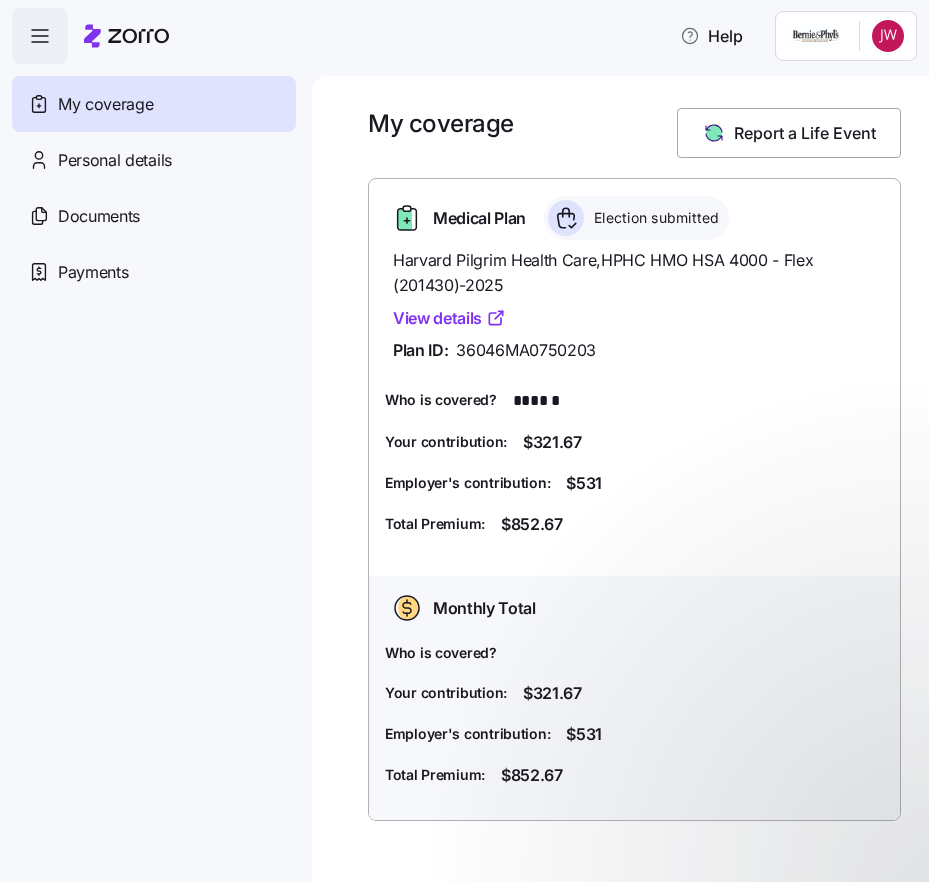 scroll, scrollTop: 0, scrollLeft: 0, axis: both 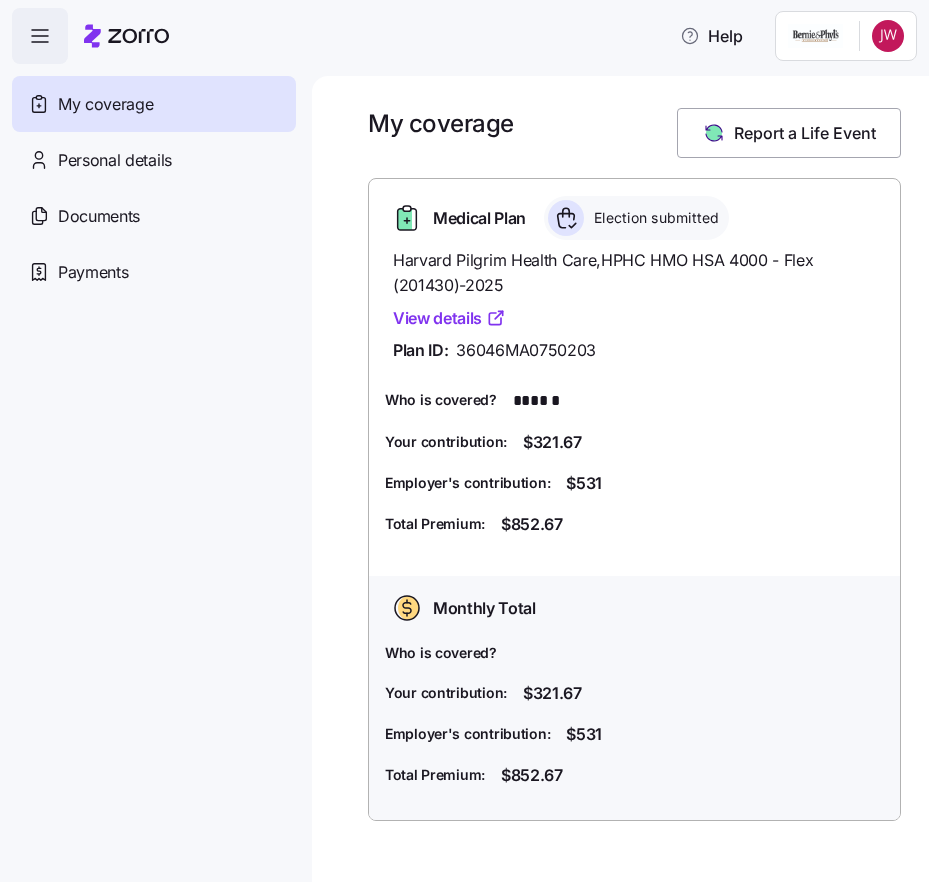click on "View details" at bounding box center [449, 318] 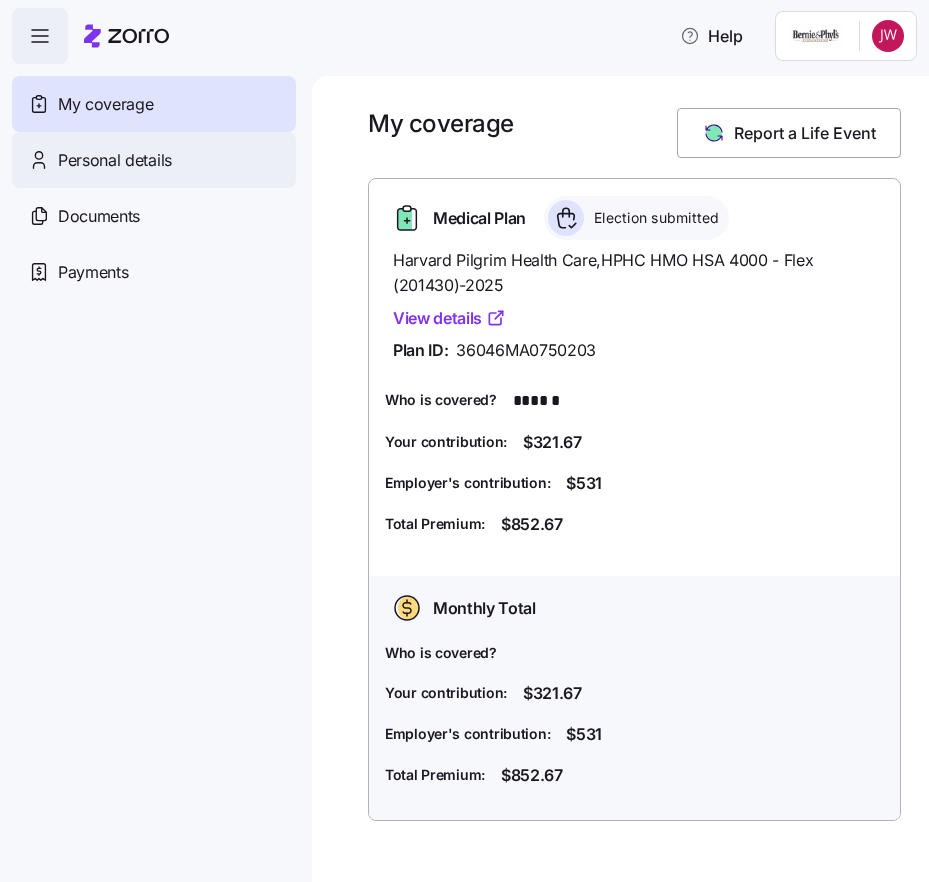 click on "Personal details" at bounding box center [115, 160] 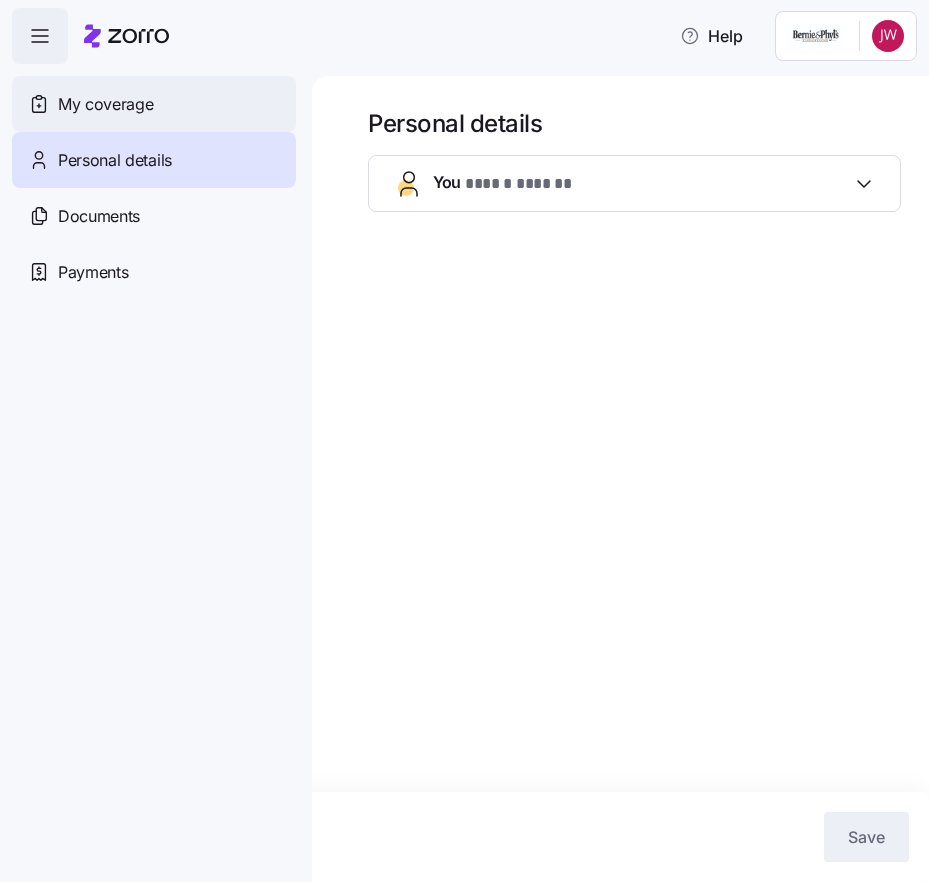 click on "My coverage" at bounding box center [154, 104] 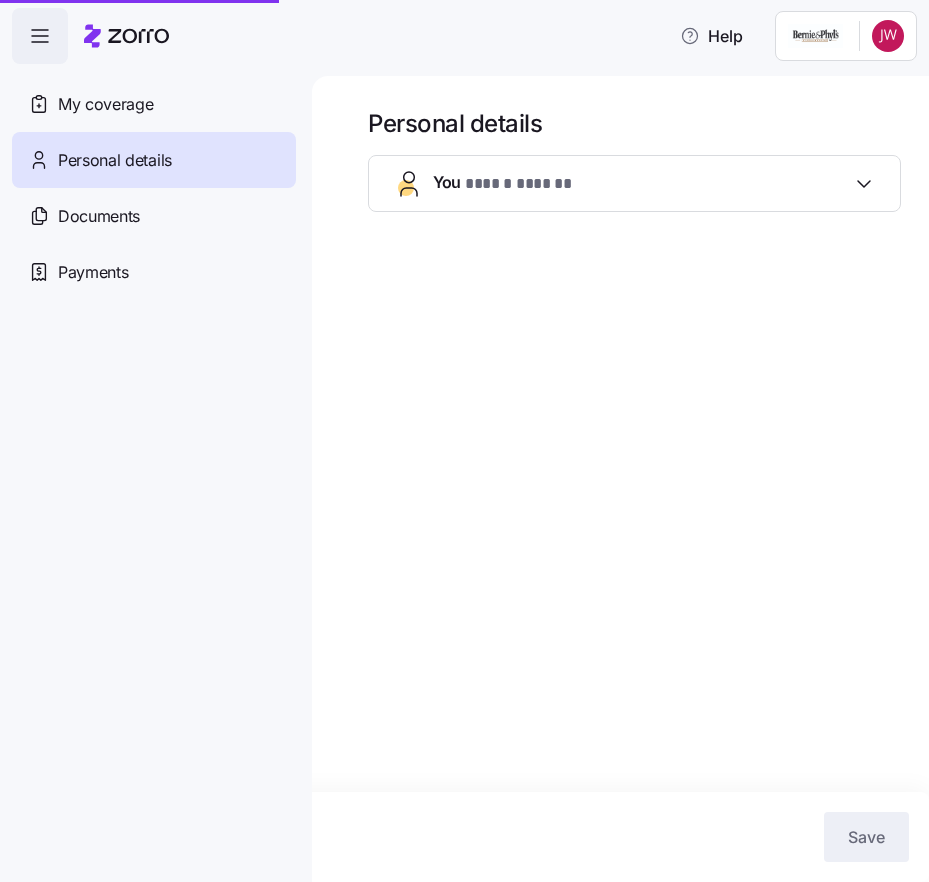 click 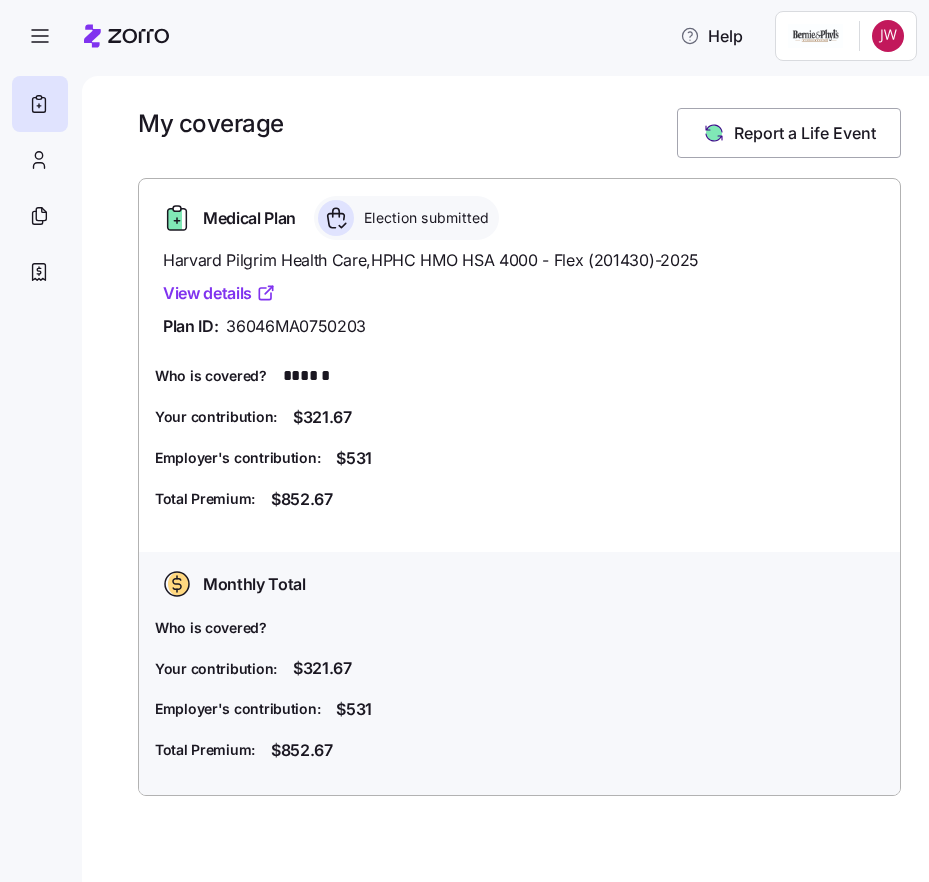 click 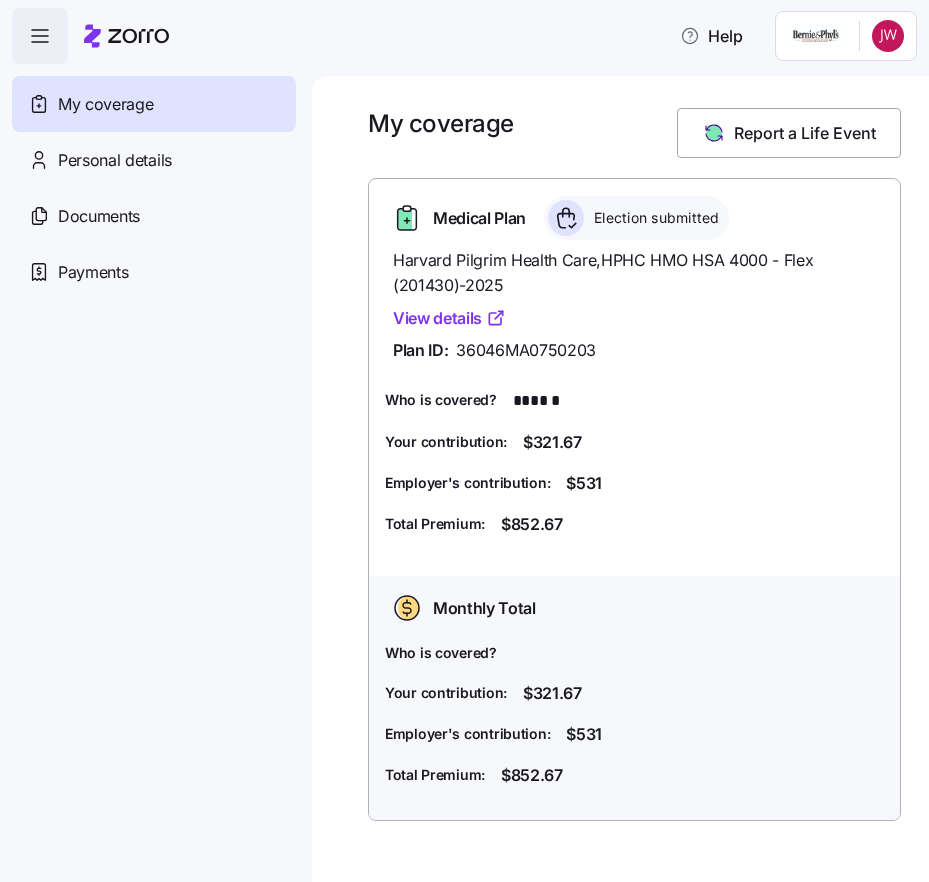 click 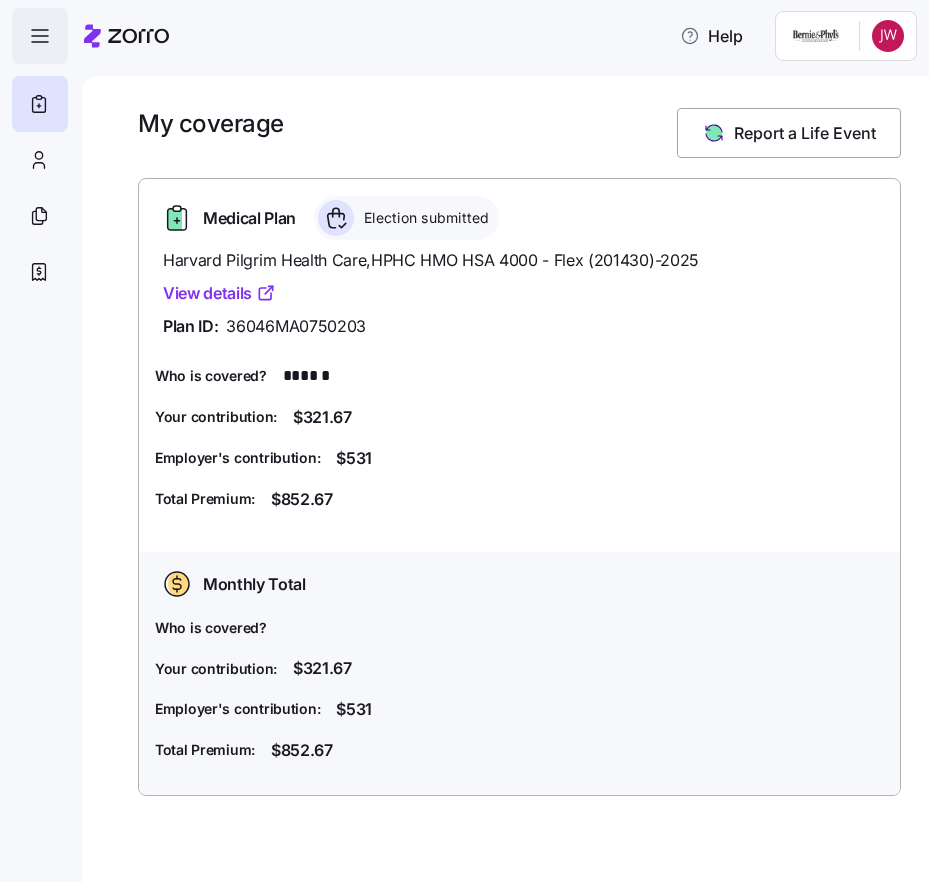 click 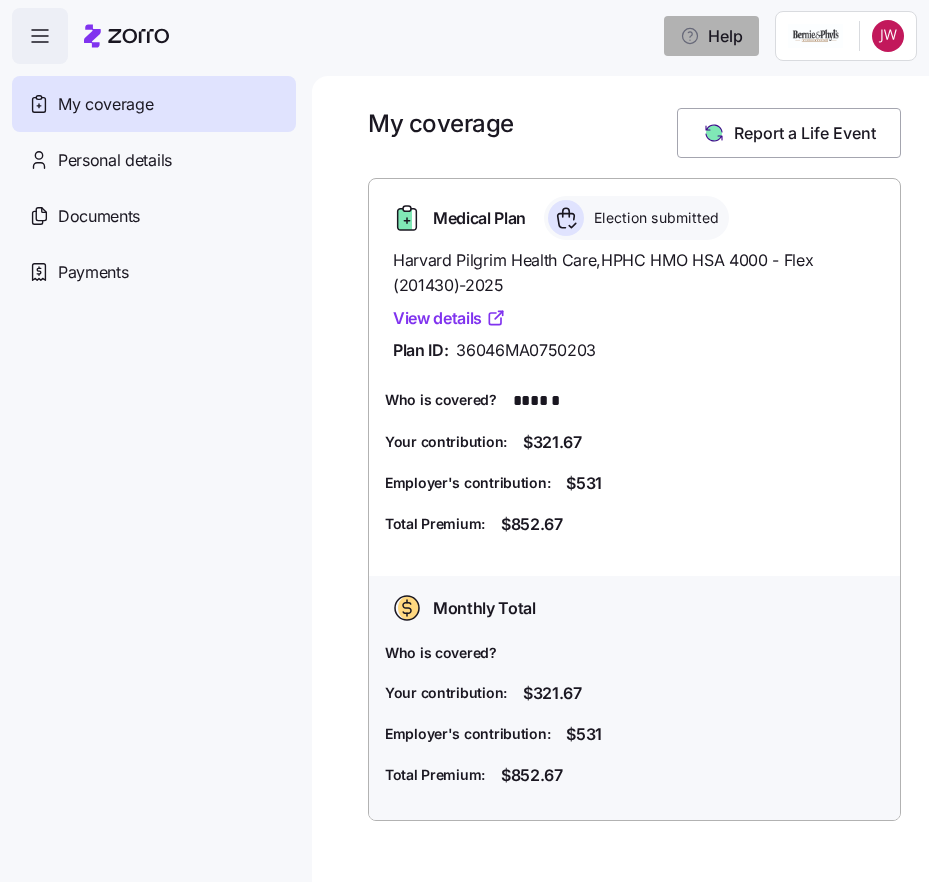 click on "Help" at bounding box center (711, 36) 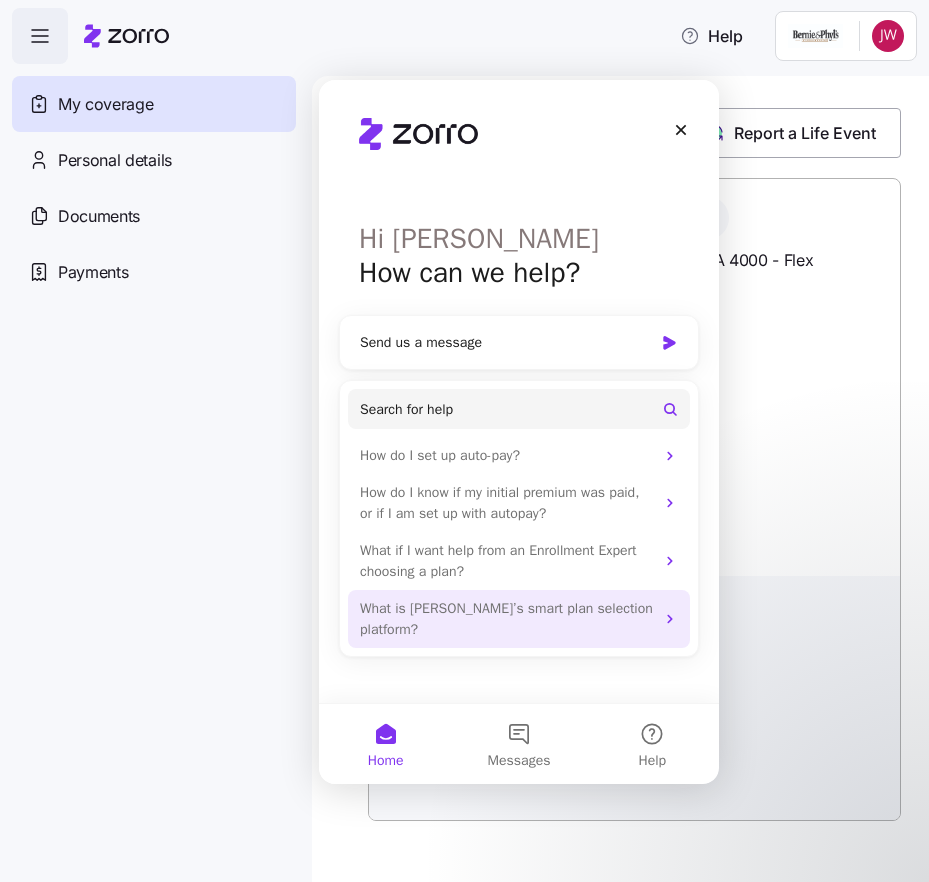 click on "What is [PERSON_NAME]’s smart plan selection platform?" at bounding box center [507, 619] 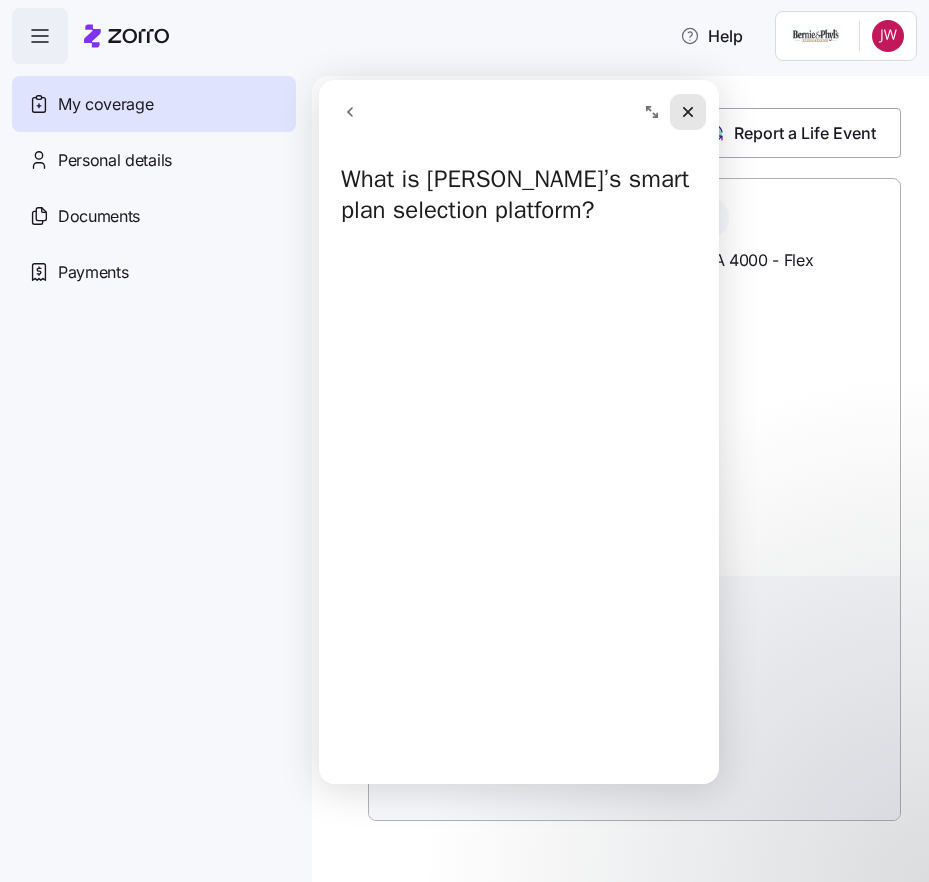 click at bounding box center (688, 112) 